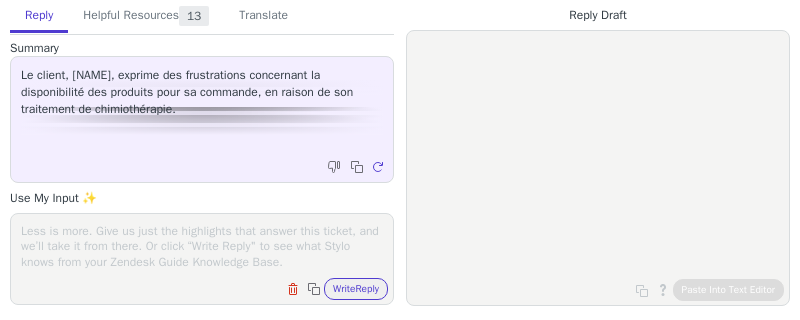 scroll, scrollTop: 0, scrollLeft: 0, axis: both 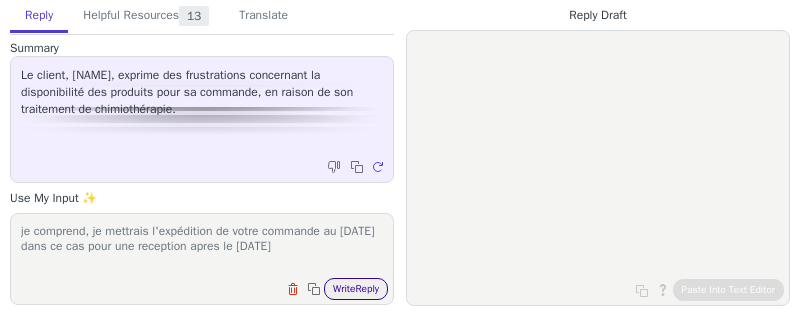 type on "je comprend, je mettrais l'expédition de votre commande au 17 dans ce cas pour une reception apres le 19" 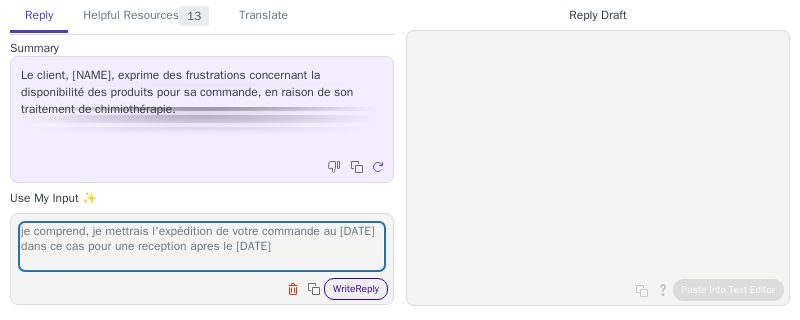 click on "Write  Reply" at bounding box center (356, 289) 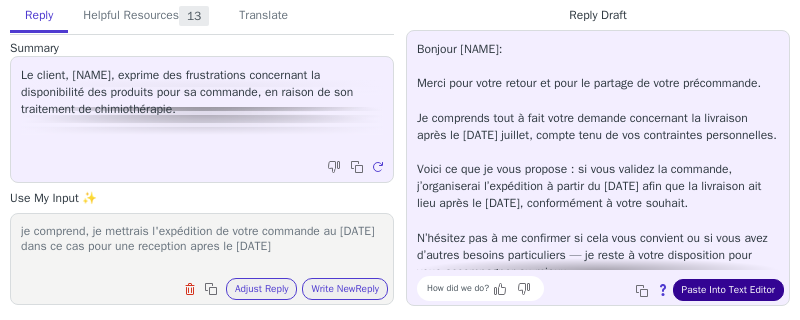 click on "Paste Into Text Editor" at bounding box center (728, 290) 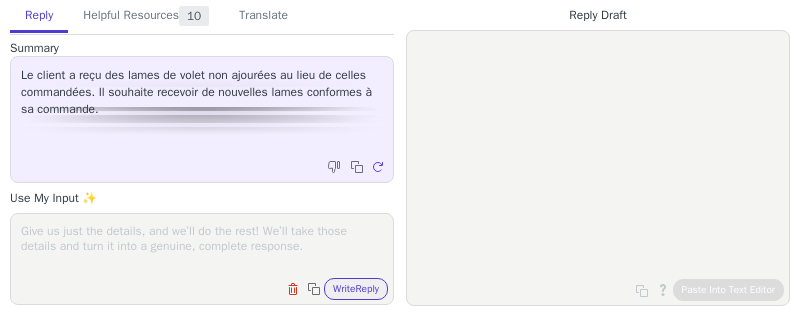 scroll, scrollTop: 0, scrollLeft: 0, axis: both 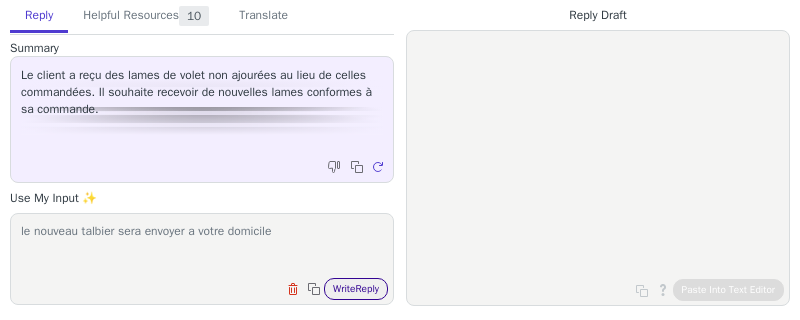 type on "le nouveau talbier sera envoyer a votre domicile" 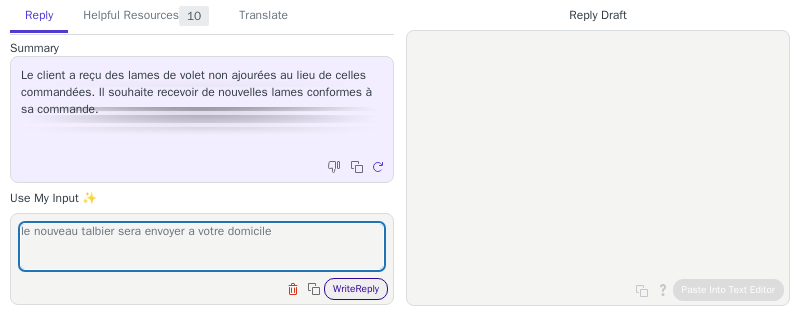 click on "Write  Reply" at bounding box center [356, 289] 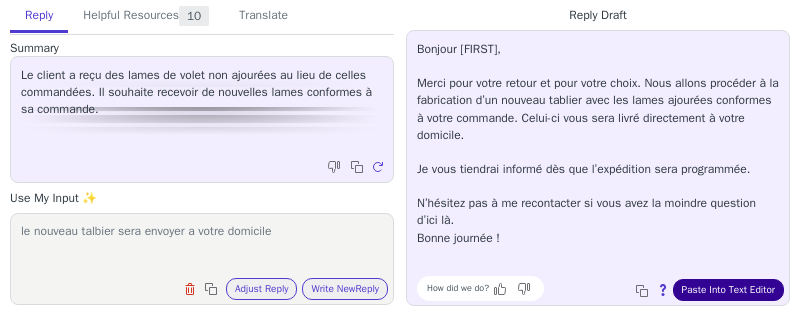 click on "Paste Into Text Editor" at bounding box center [728, 290] 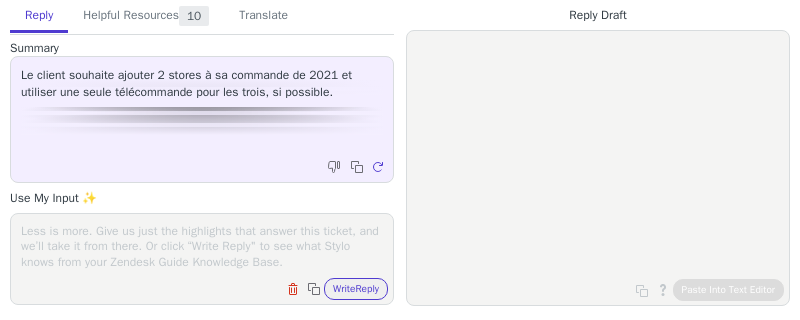 scroll, scrollTop: 0, scrollLeft: 0, axis: both 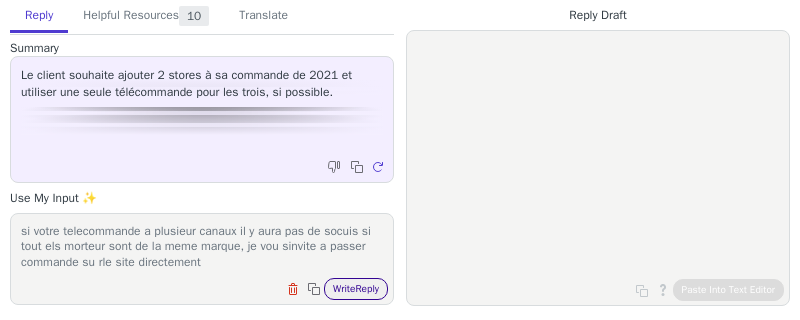 type on "si votre telecommande a plusieur canaux il y aura pas de socuis si tout els morteur sont de la meme marque, je vou sinvite a passer commande su rle site directement" 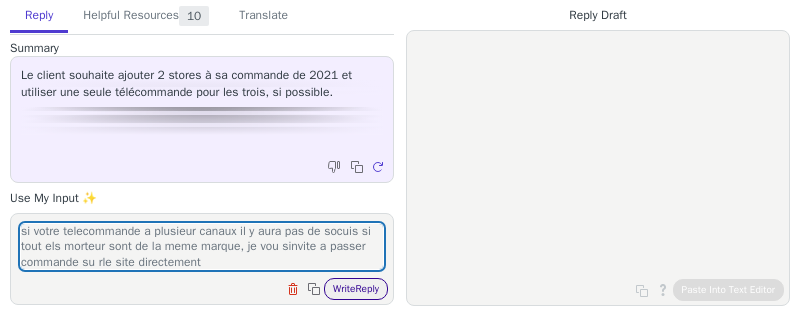 click on "Write  Reply" at bounding box center [356, 289] 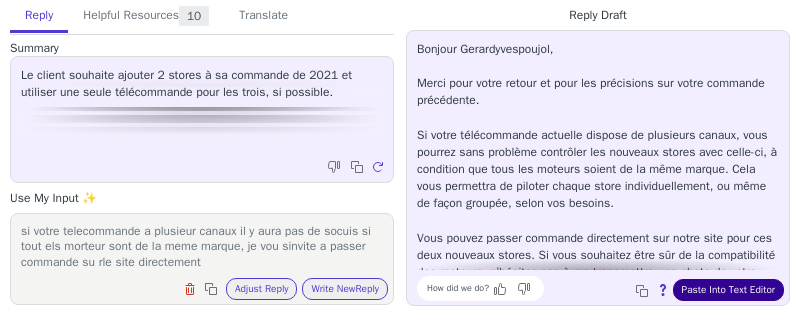 click on "Paste Into Text Editor" at bounding box center (728, 290) 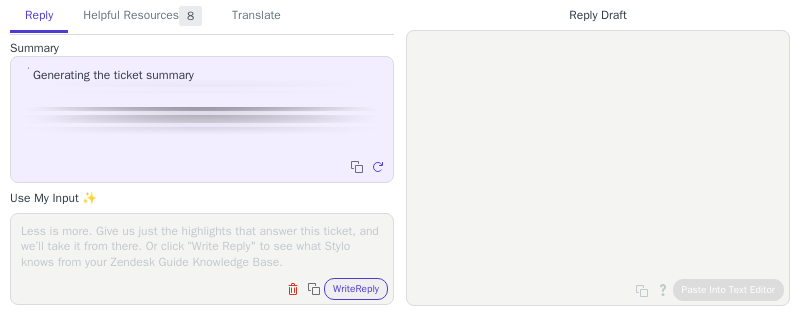 scroll, scrollTop: 0, scrollLeft: 0, axis: both 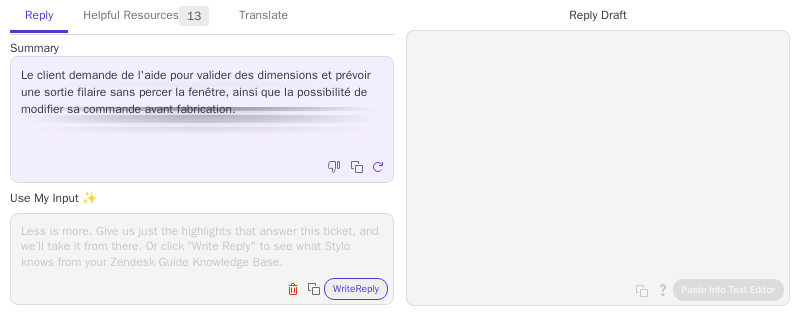 click at bounding box center (202, 246) 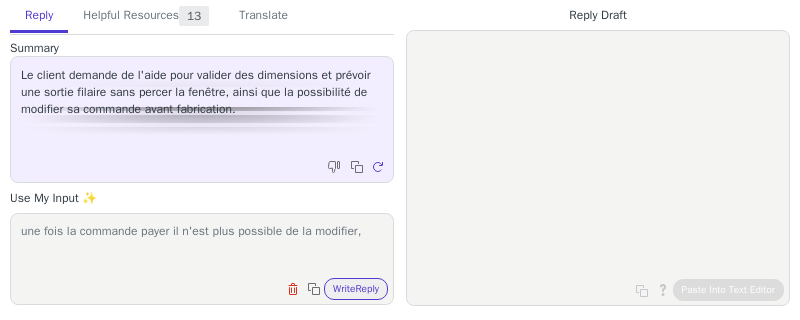 click on "une fois la commande payer il n'est plus possible de la modifier," at bounding box center (202, 246) 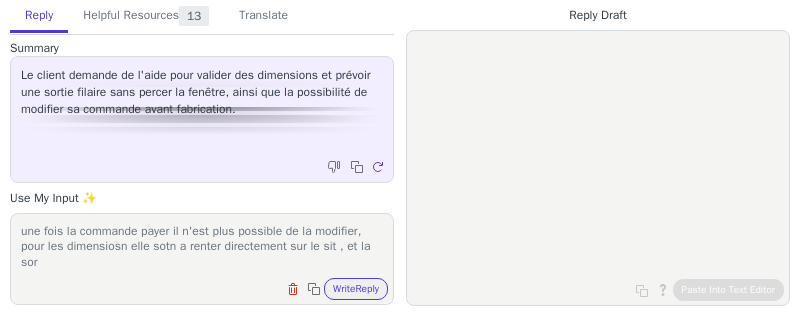 scroll, scrollTop: 0, scrollLeft: 0, axis: both 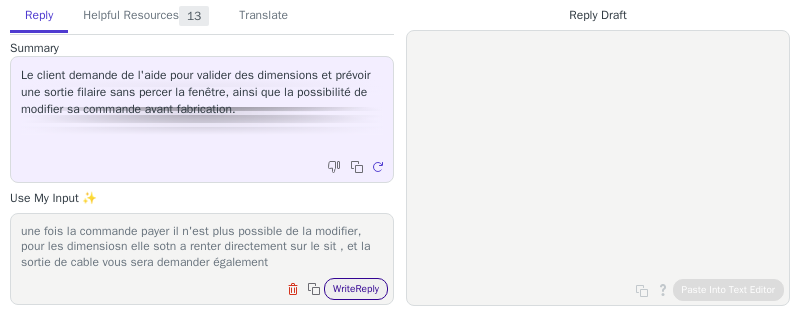 type on "une fois la commande payer il n'est plus possible de la modifier, pour les dimensiosn elle sotn a renter directement sur le sit , et la sortie de cable vous sera demander également" 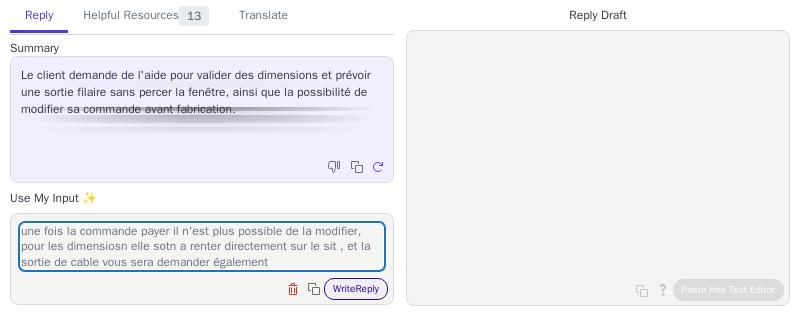click on "Write  Reply" at bounding box center (356, 289) 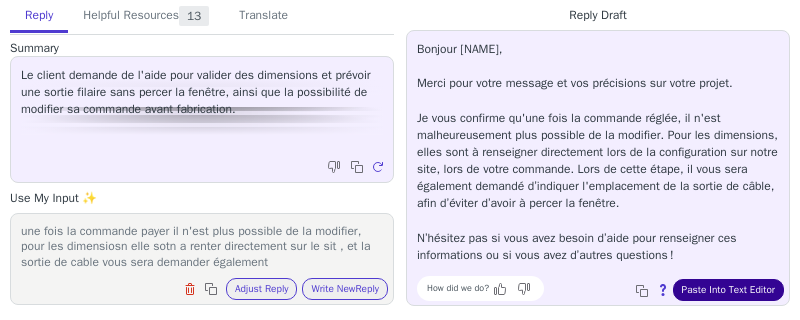 click on "Paste Into Text Editor" at bounding box center (728, 290) 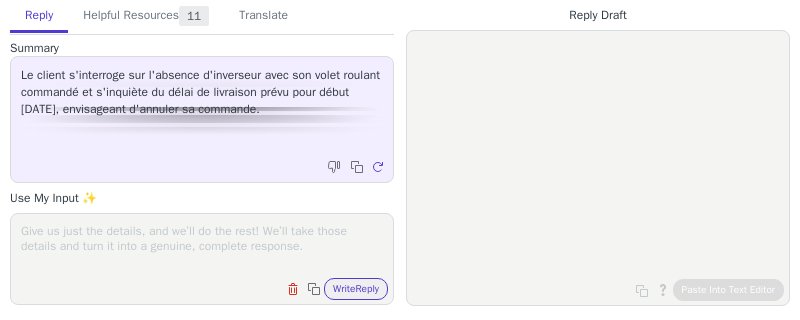 scroll, scrollTop: 0, scrollLeft: 0, axis: both 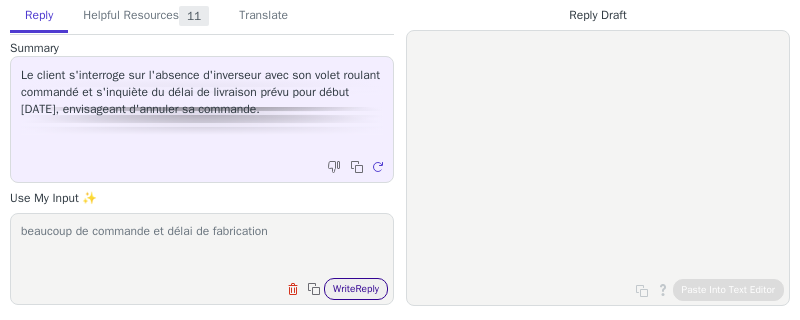 type on "beaucoup de commande et délai de fabrication" 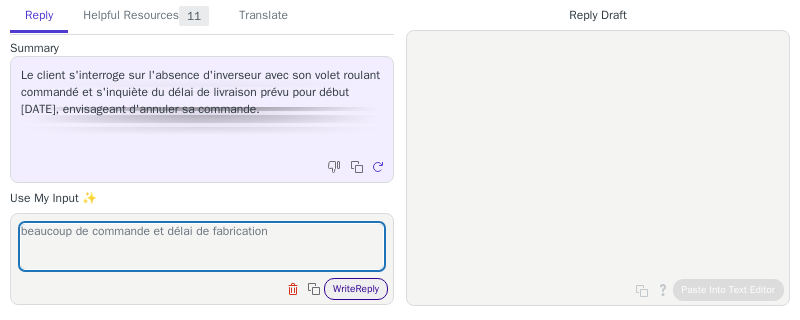 click on "Write  Reply" at bounding box center (356, 289) 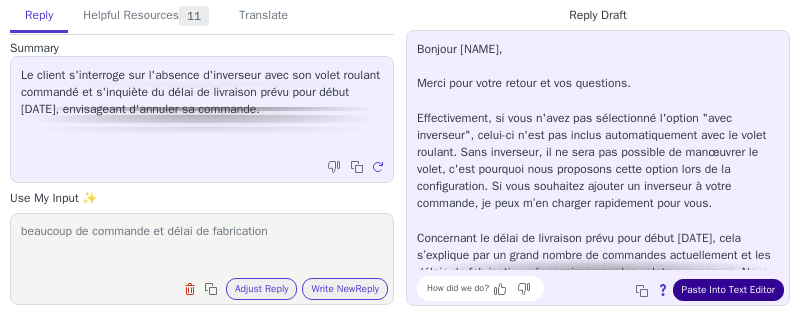 click on "Paste Into Text Editor" at bounding box center [728, 290] 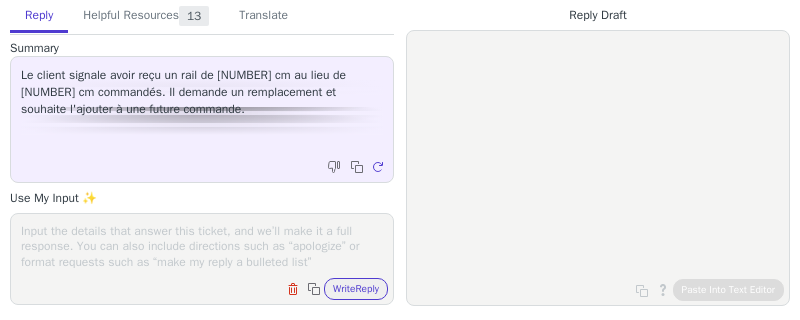 scroll, scrollTop: 0, scrollLeft: 0, axis: both 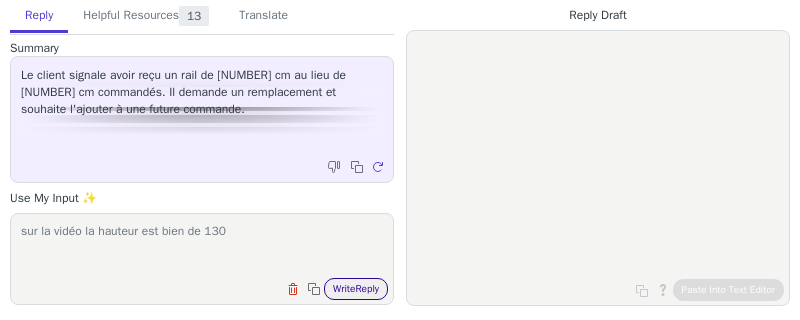 type on "sur la vidéo la hauteur est bien de 130" 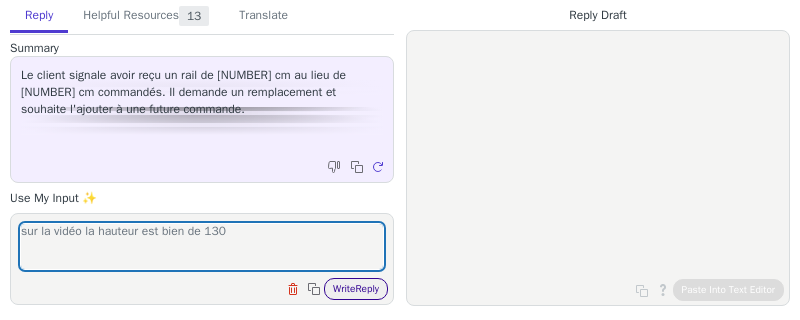 click on "Write  Reply" at bounding box center (356, 289) 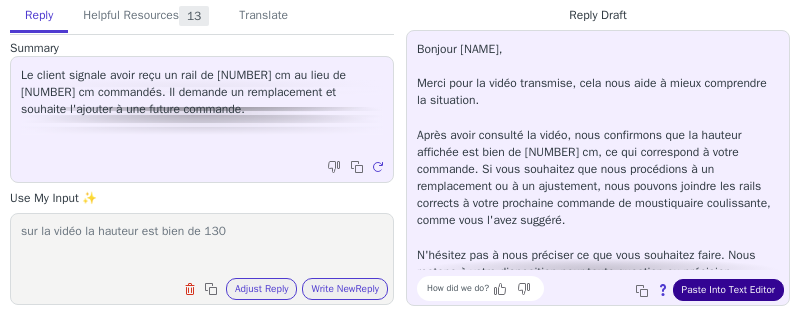 click on "Paste Into Text Editor" at bounding box center [728, 290] 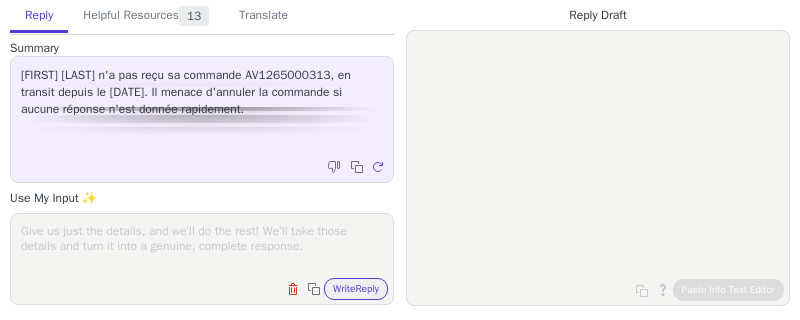 scroll, scrollTop: 0, scrollLeft: 0, axis: both 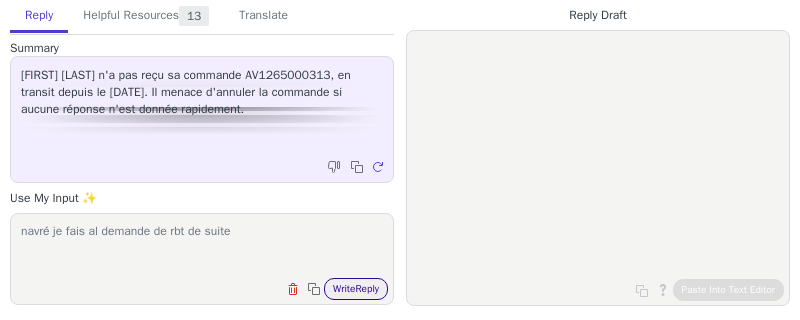 type on "navré je fais al demande de rbt de suite" 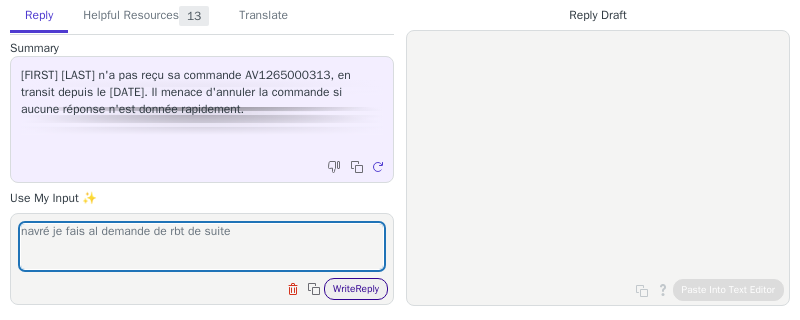click on "Write  Reply" at bounding box center [356, 289] 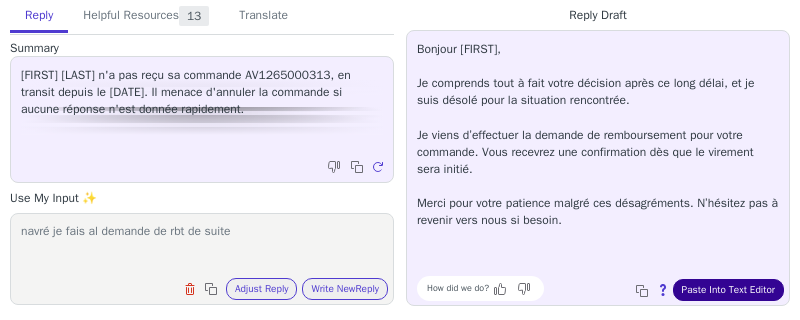 click on "Paste Into Text Editor" at bounding box center [728, 290] 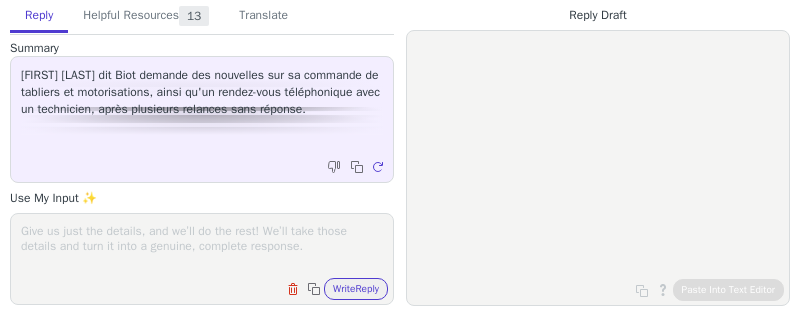 scroll, scrollTop: 0, scrollLeft: 0, axis: both 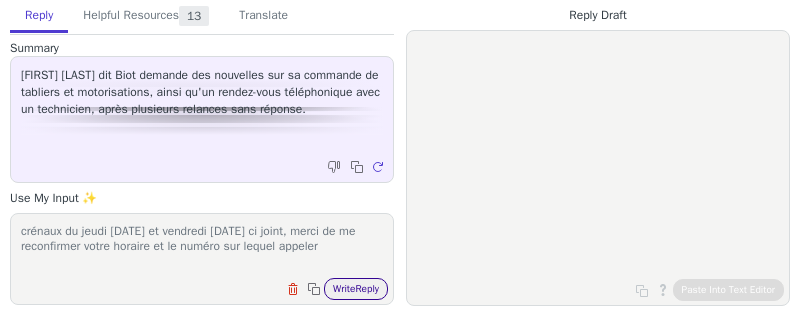 type on "crénaux du jeudi [DATE] et vendredi [DATE] ci joint, merci de me reconfirmer votre horaire et le numéro sur lequel appeler" 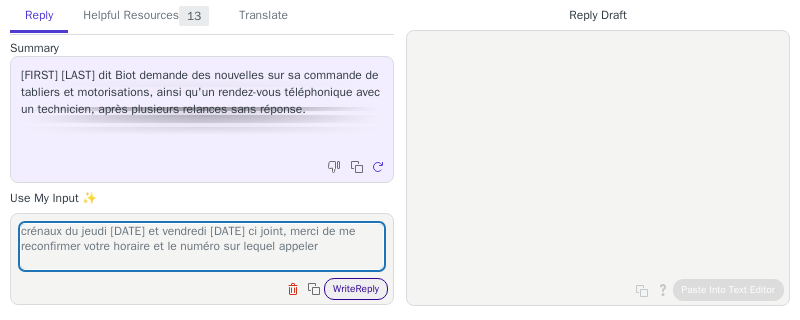 click on "Write  Reply" at bounding box center [356, 289] 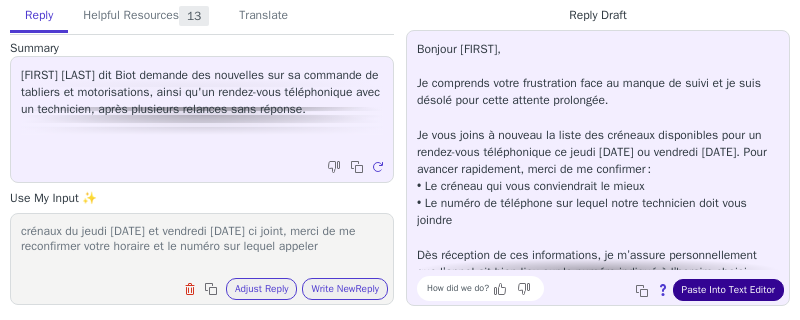 click on "Paste Into Text Editor" at bounding box center [728, 290] 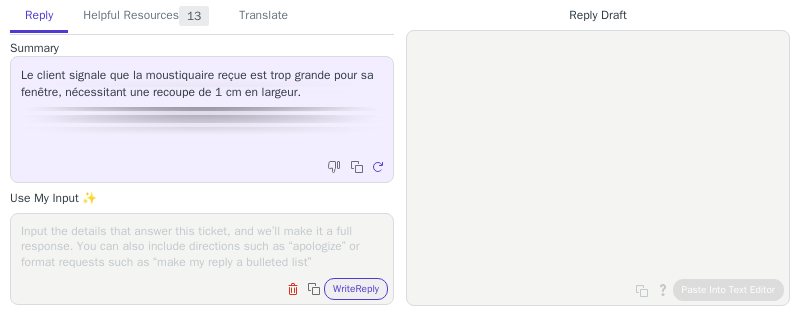 scroll, scrollTop: 0, scrollLeft: 0, axis: both 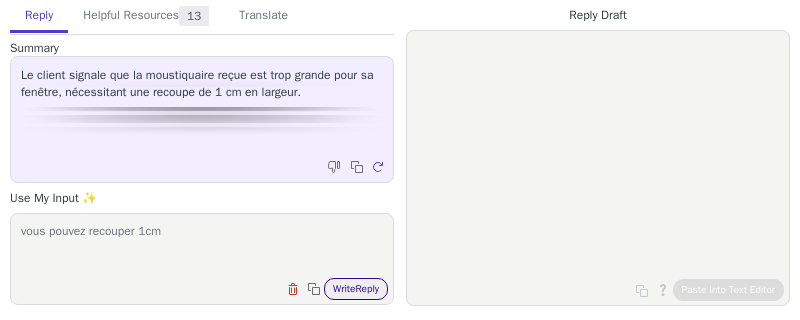 type on "vous pouvez recouper 1cm" 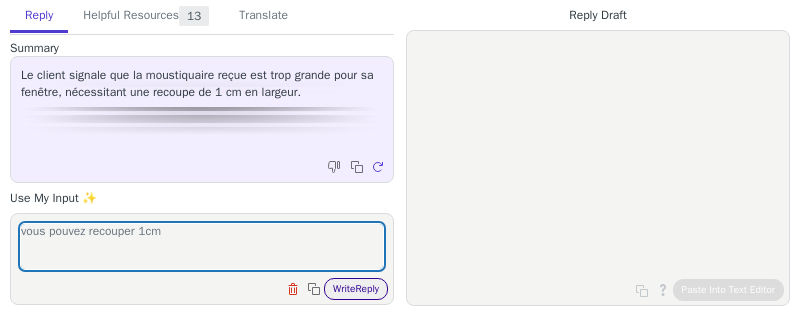 click on "Write  Reply" at bounding box center (356, 289) 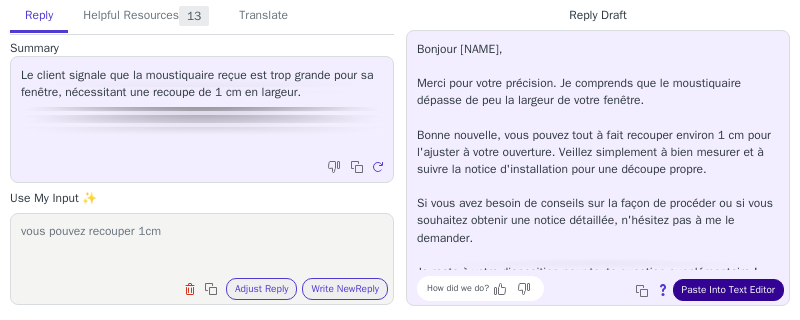 click on "Paste Into Text Editor" at bounding box center [728, 290] 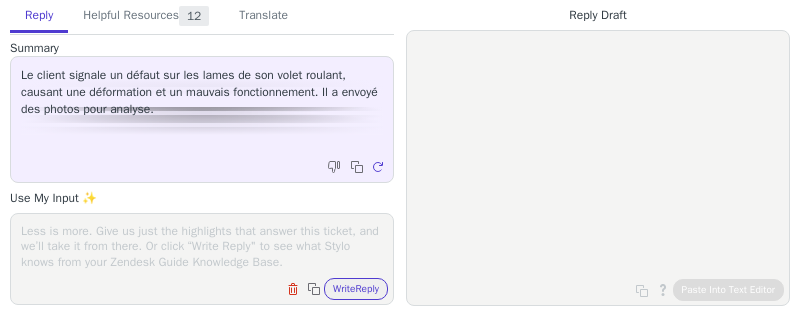 scroll, scrollTop: 0, scrollLeft: 0, axis: both 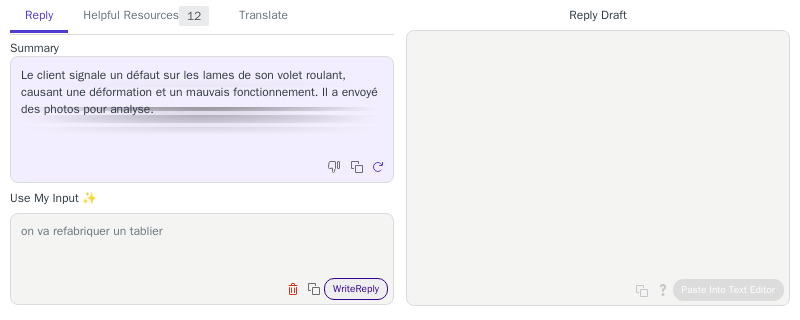 type on "on va refabriquer un tablier" 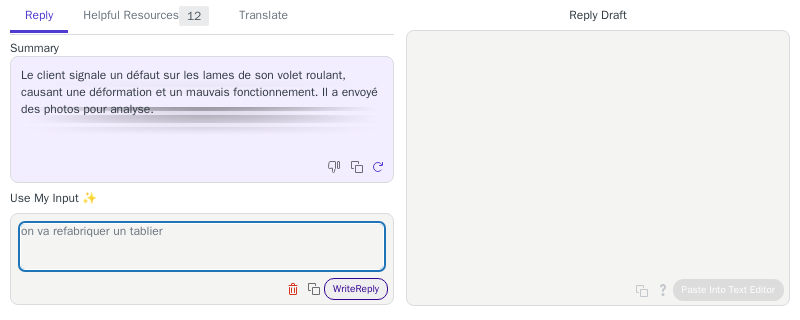 click on "Write  Reply" at bounding box center [356, 289] 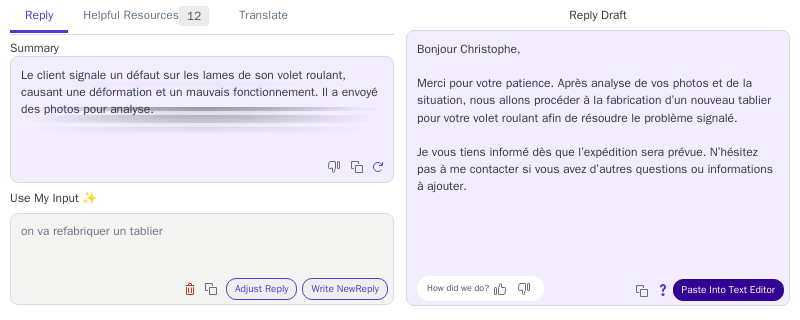 click on "Paste Into Text Editor" at bounding box center [728, 290] 